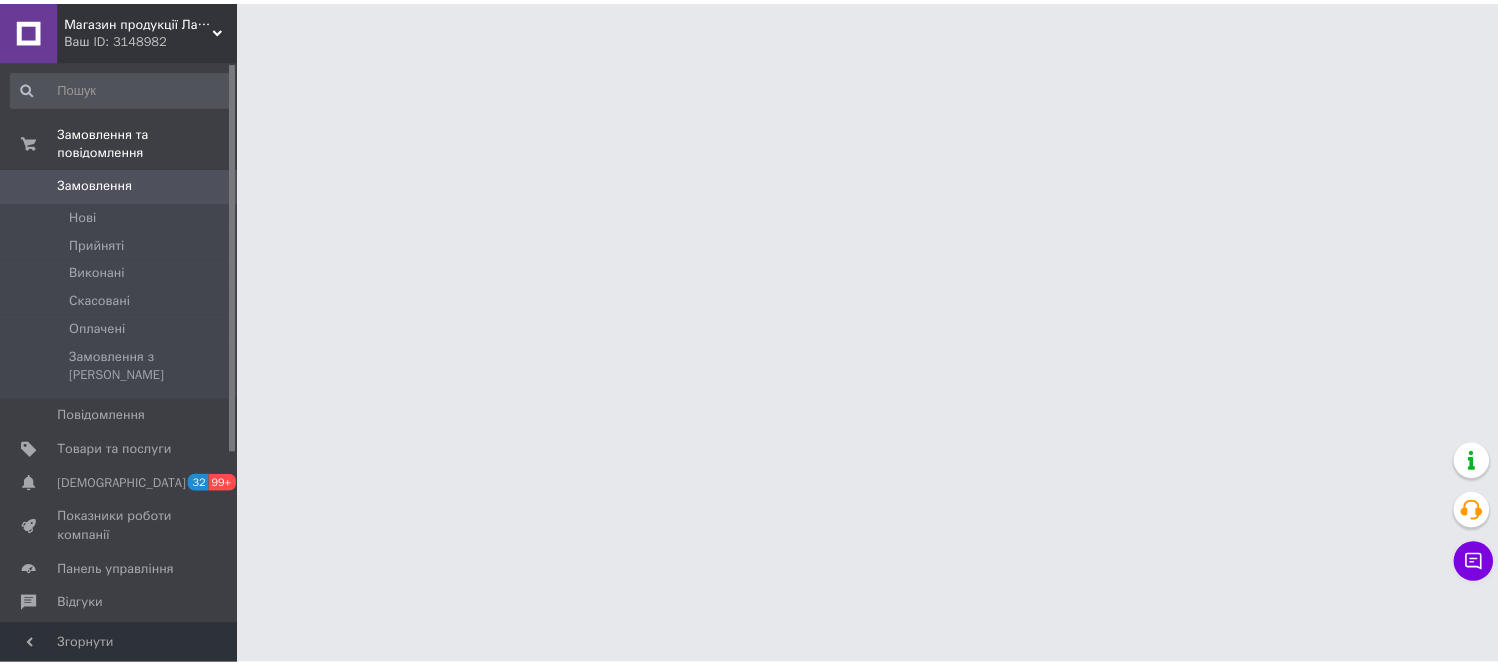 scroll, scrollTop: 0, scrollLeft: 0, axis: both 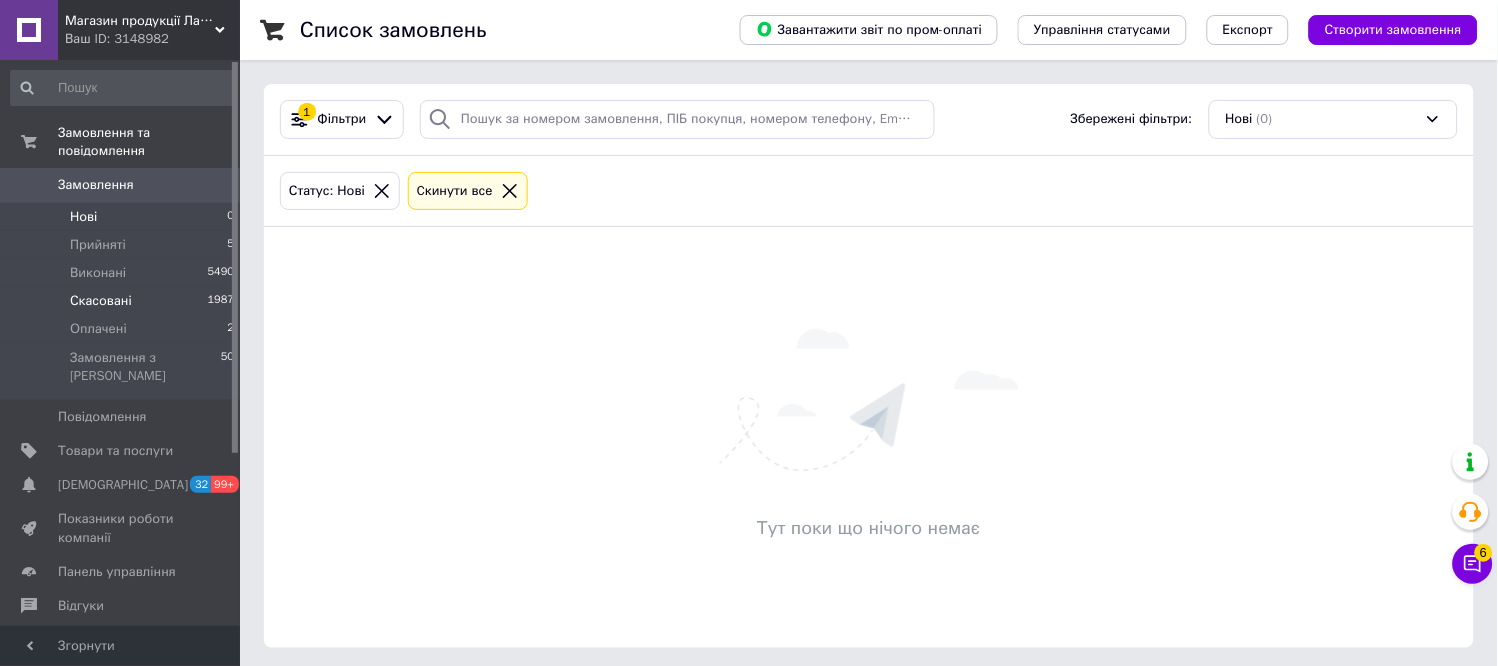 click on "Скасовані" at bounding box center (101, 301) 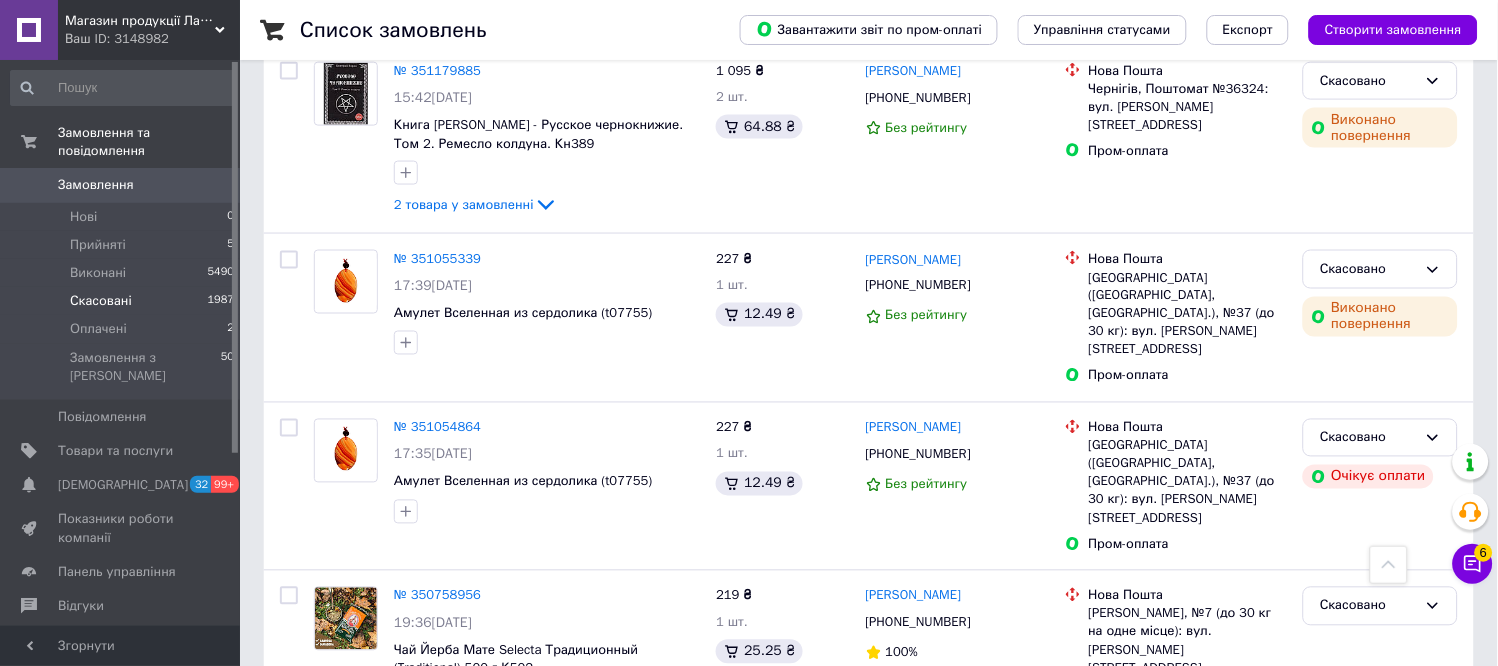 scroll, scrollTop: 777, scrollLeft: 0, axis: vertical 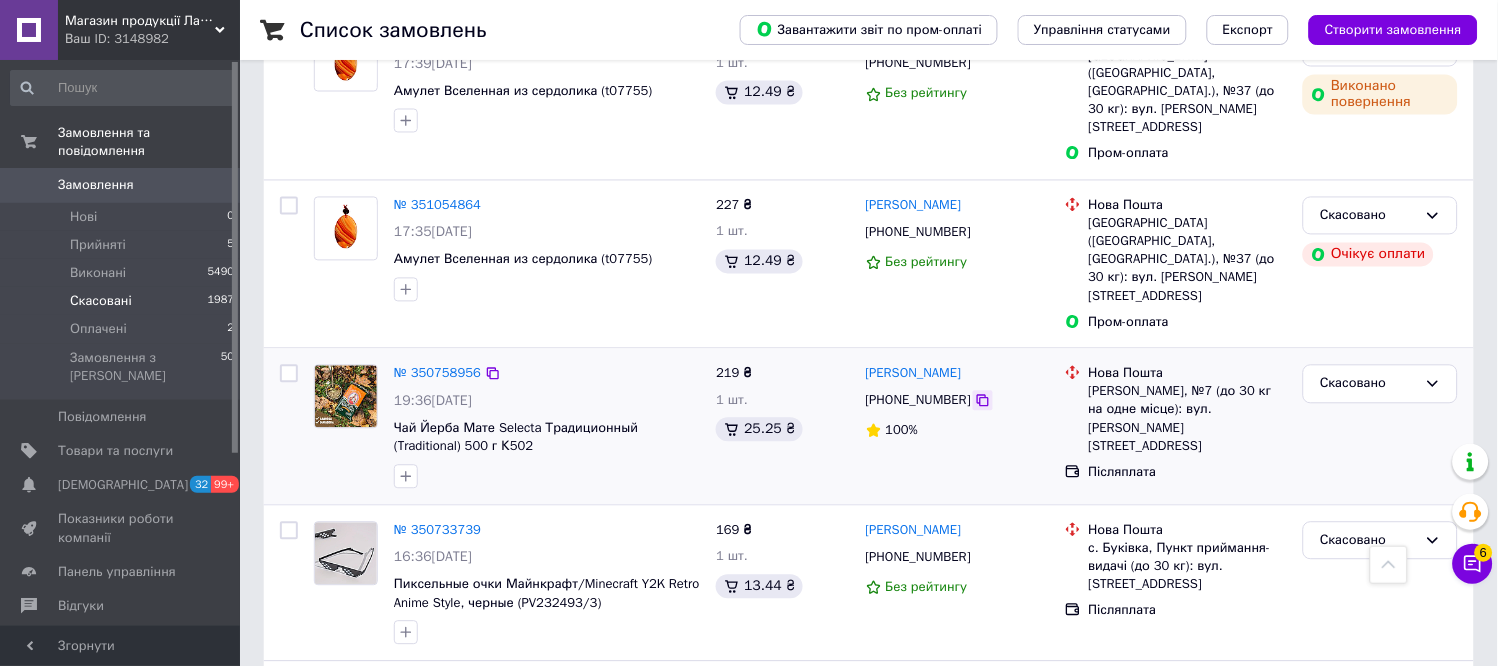 click 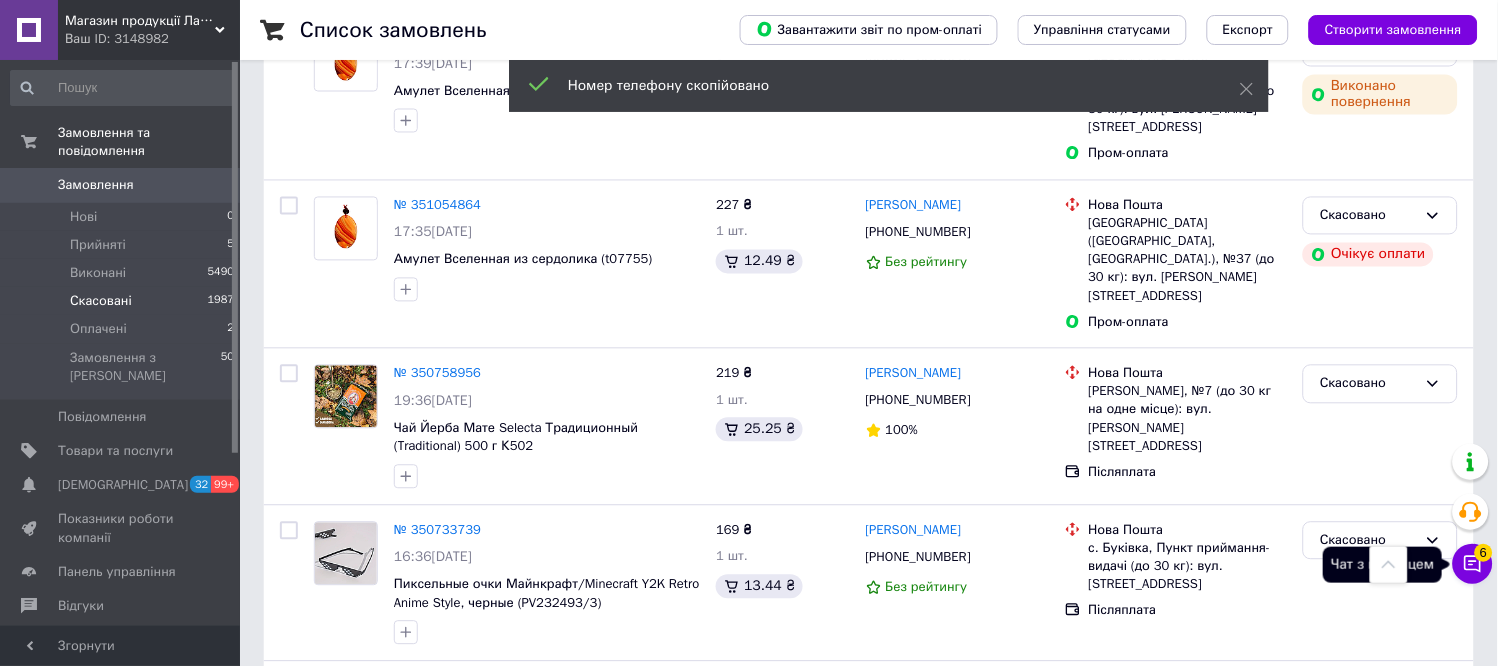 click on "6" at bounding box center (1484, 550) 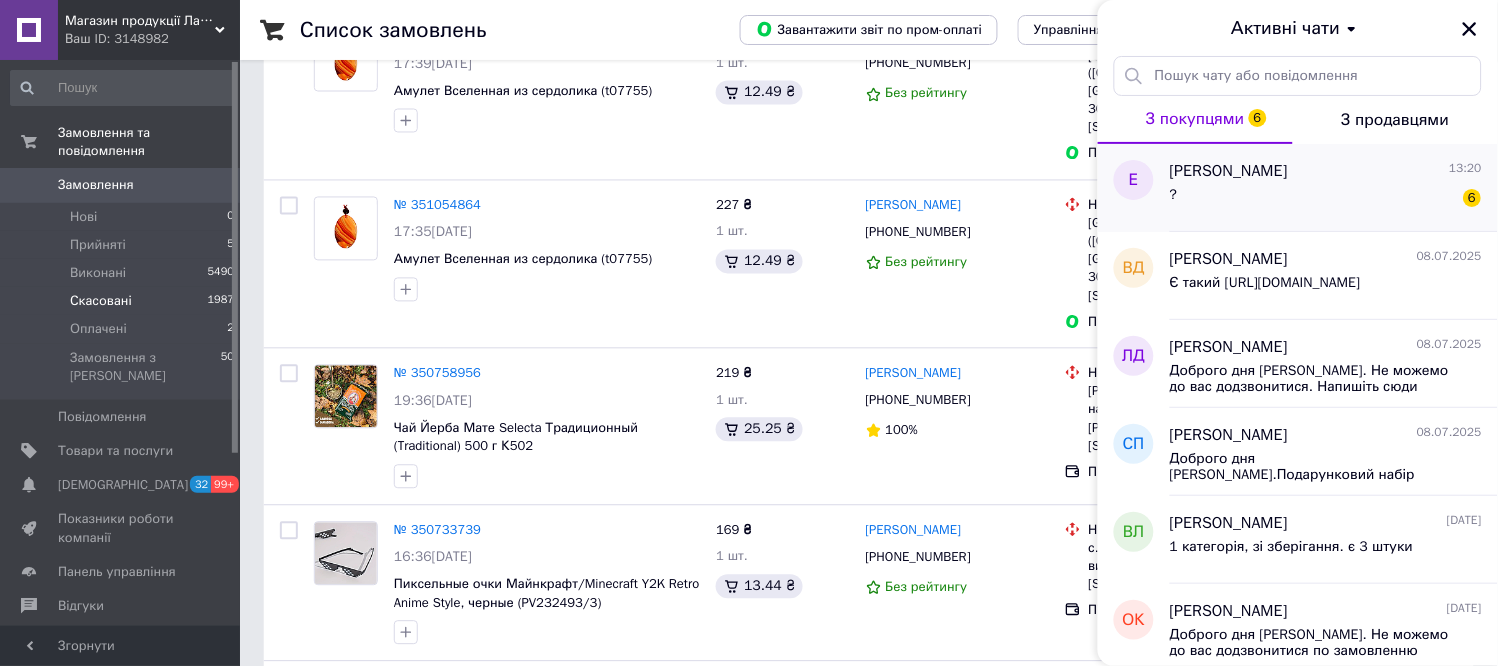 click on "? 6" at bounding box center [1326, 199] 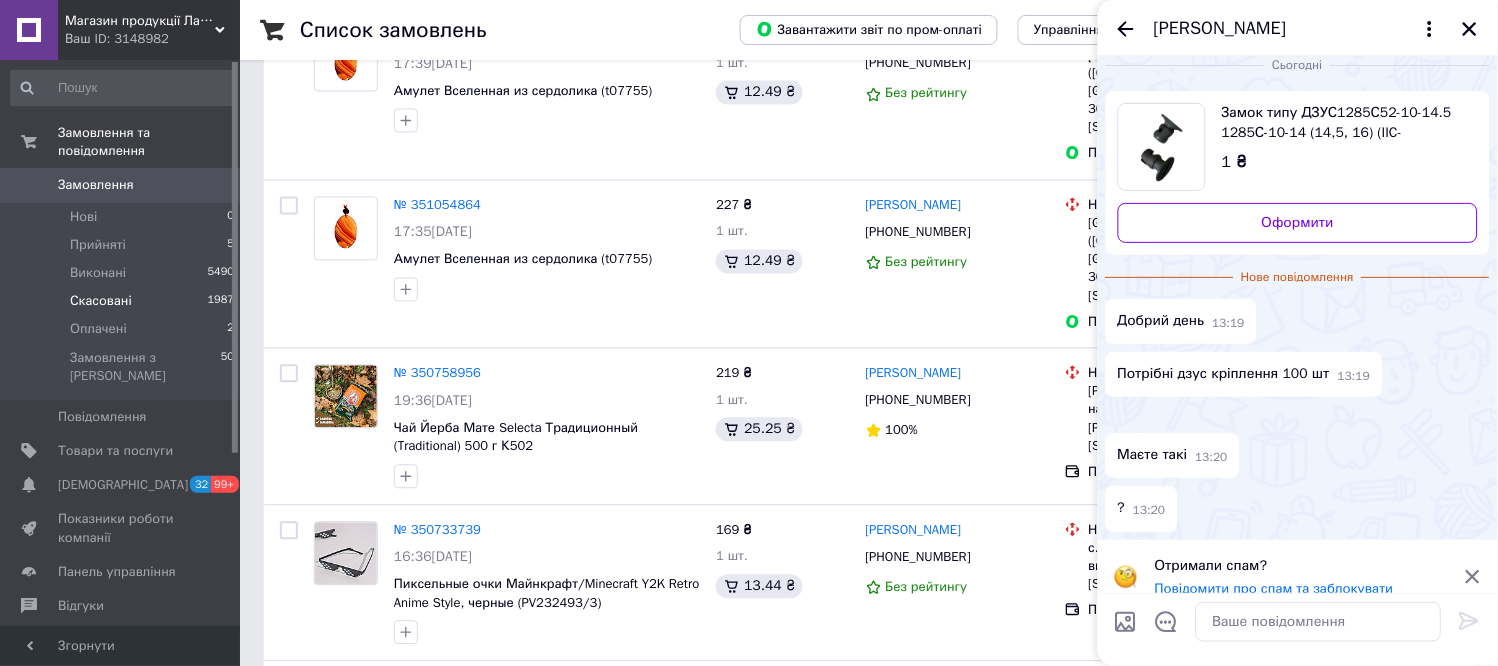 scroll, scrollTop: 0, scrollLeft: 0, axis: both 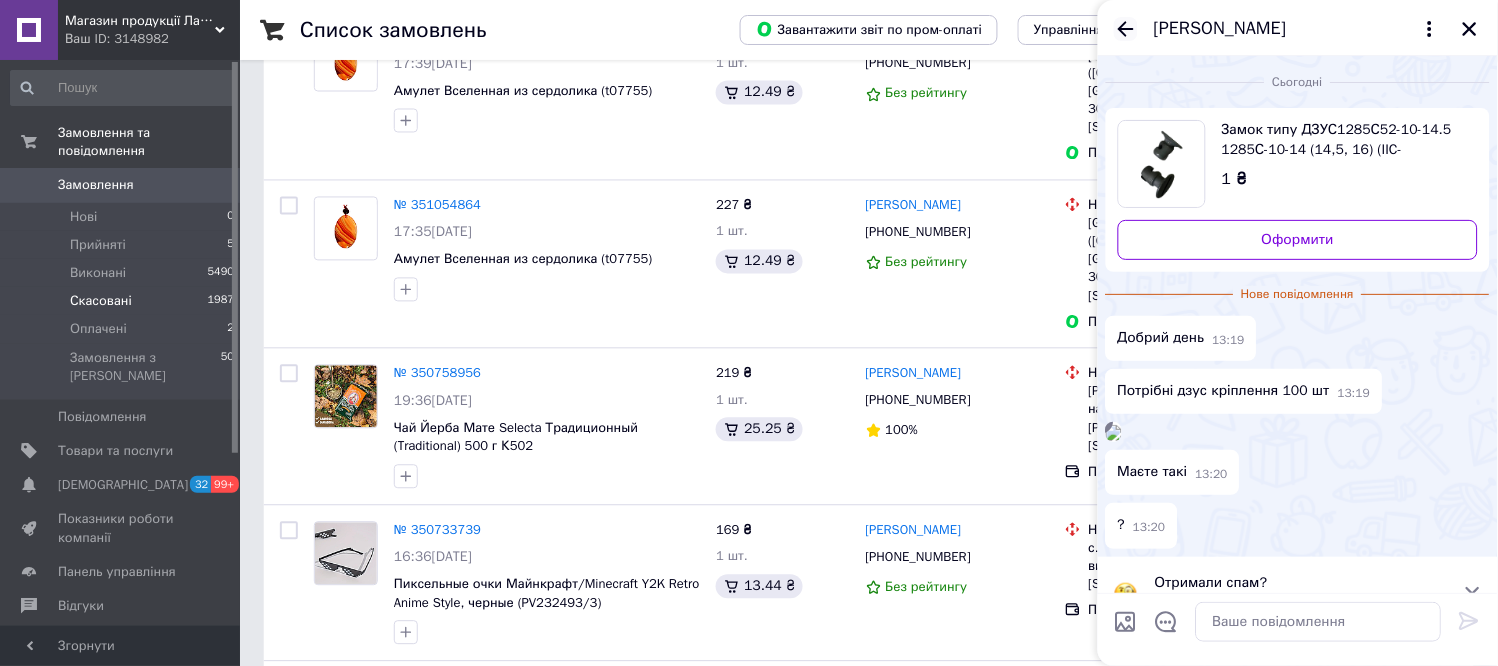 click 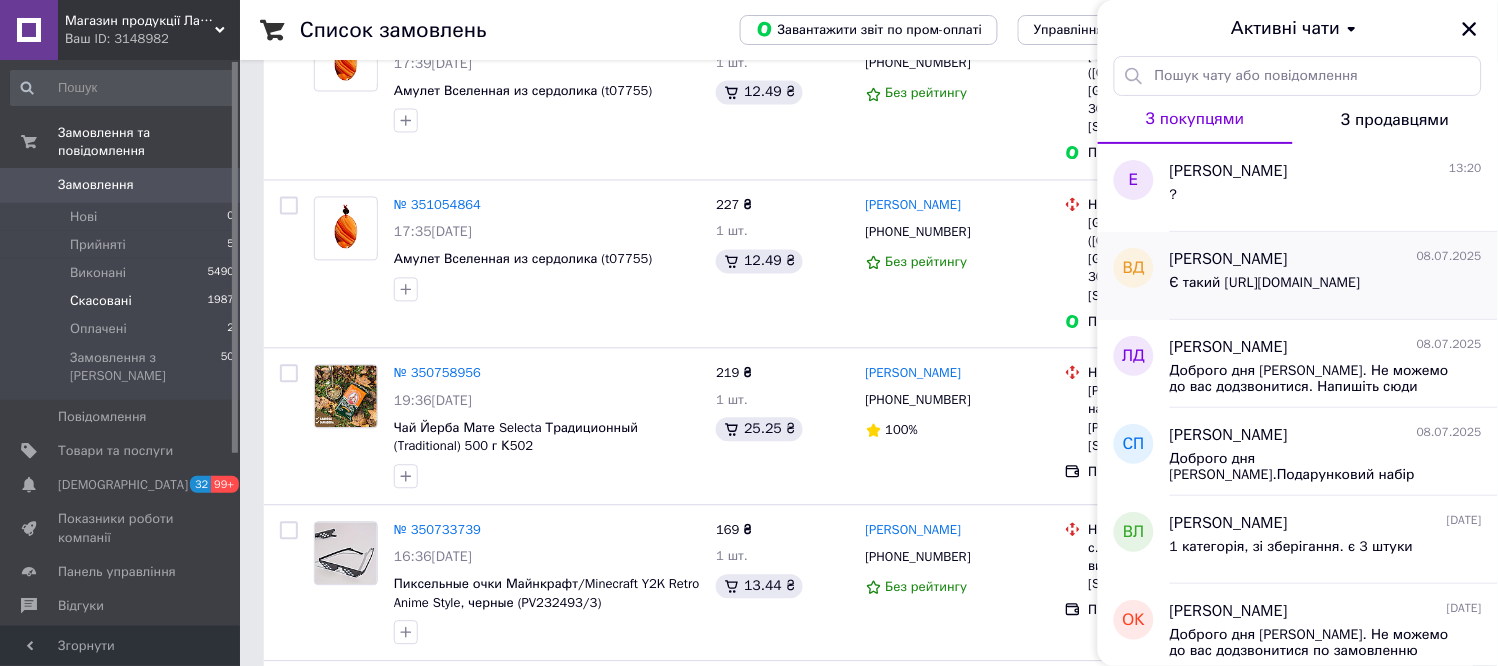 click on "Є такий [URL][DOMAIN_NAME]" at bounding box center [1326, 287] 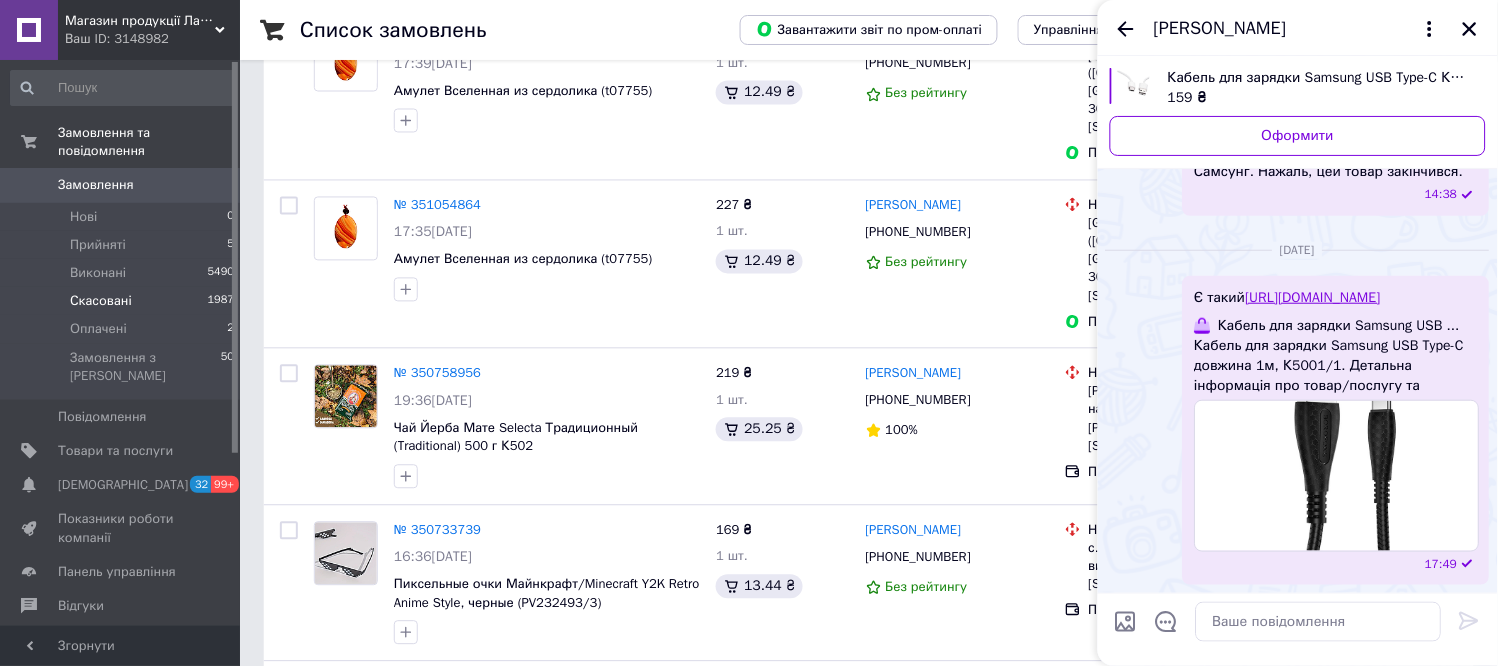 scroll, scrollTop: 152, scrollLeft: 0, axis: vertical 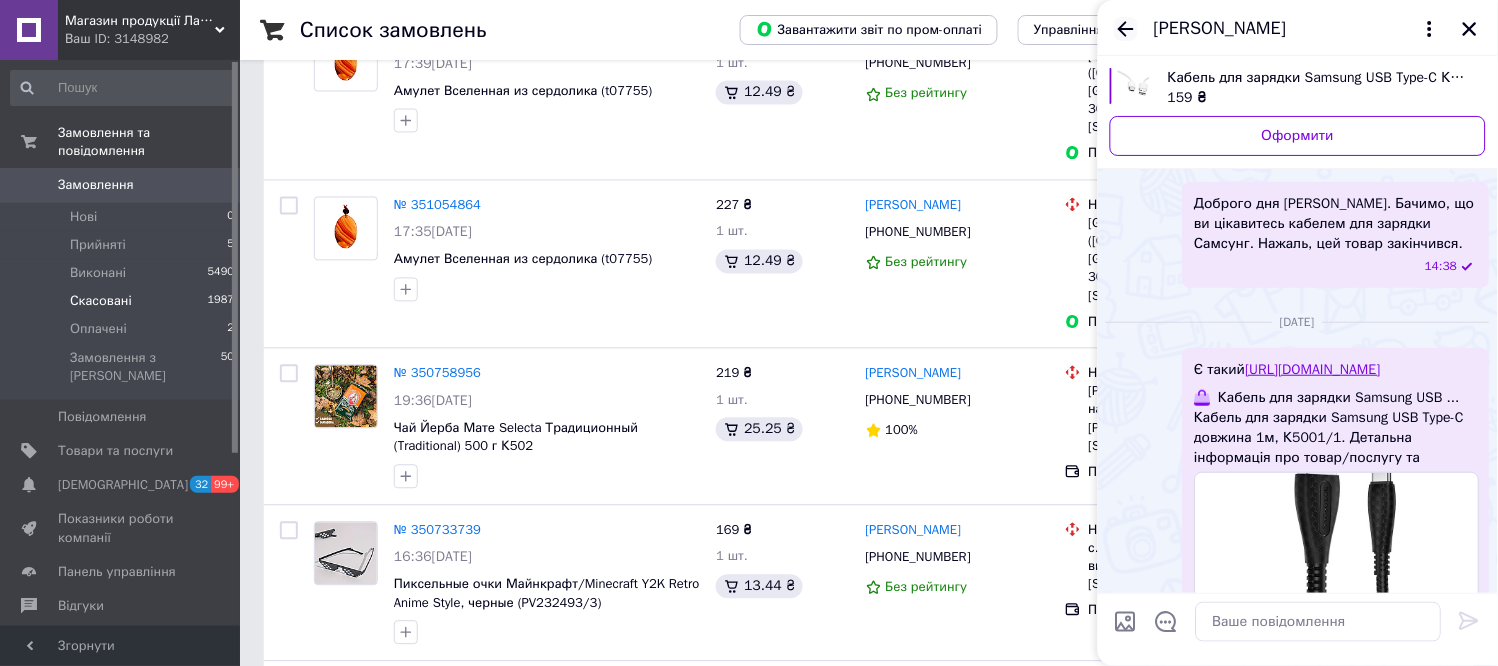 click 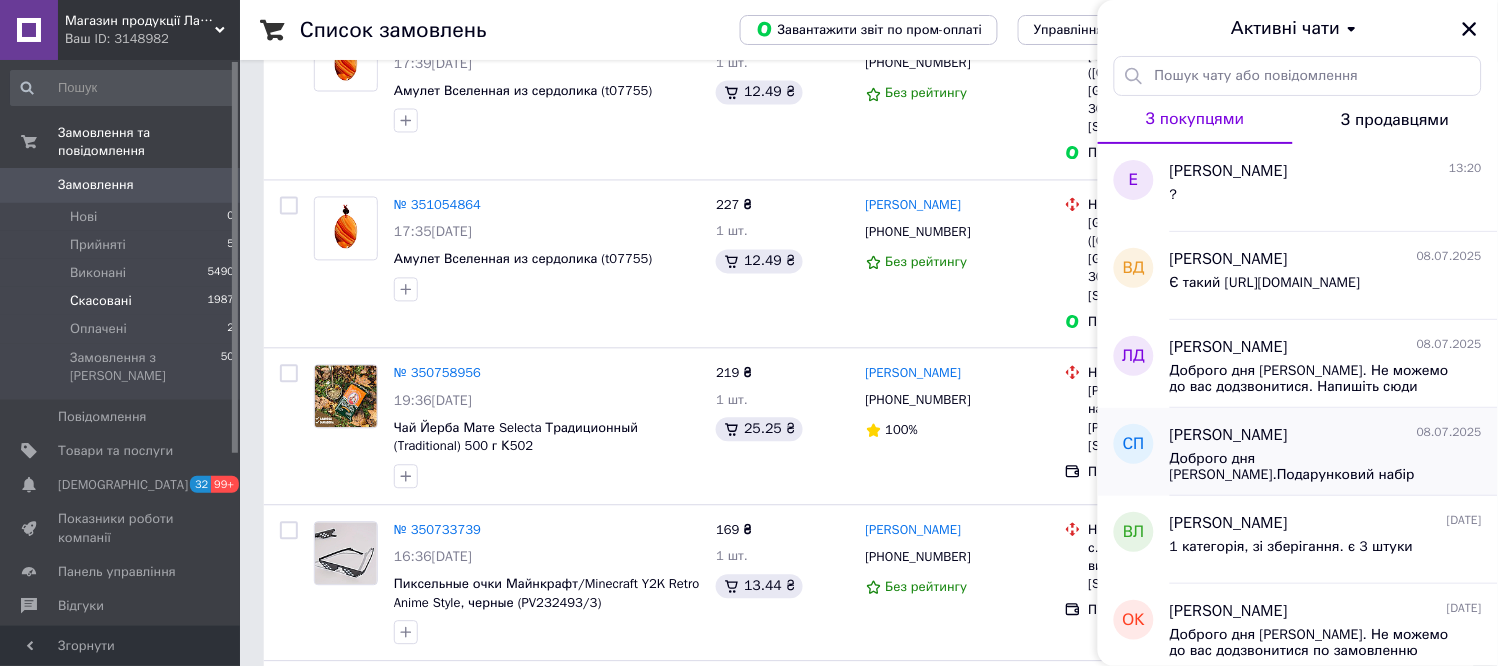 click on "Доброго дня [PERSON_NAME].Подарунковий набір закінчився. Є такий подарунковий набір [URL][DOMAIN_NAME]" at bounding box center [1312, 467] 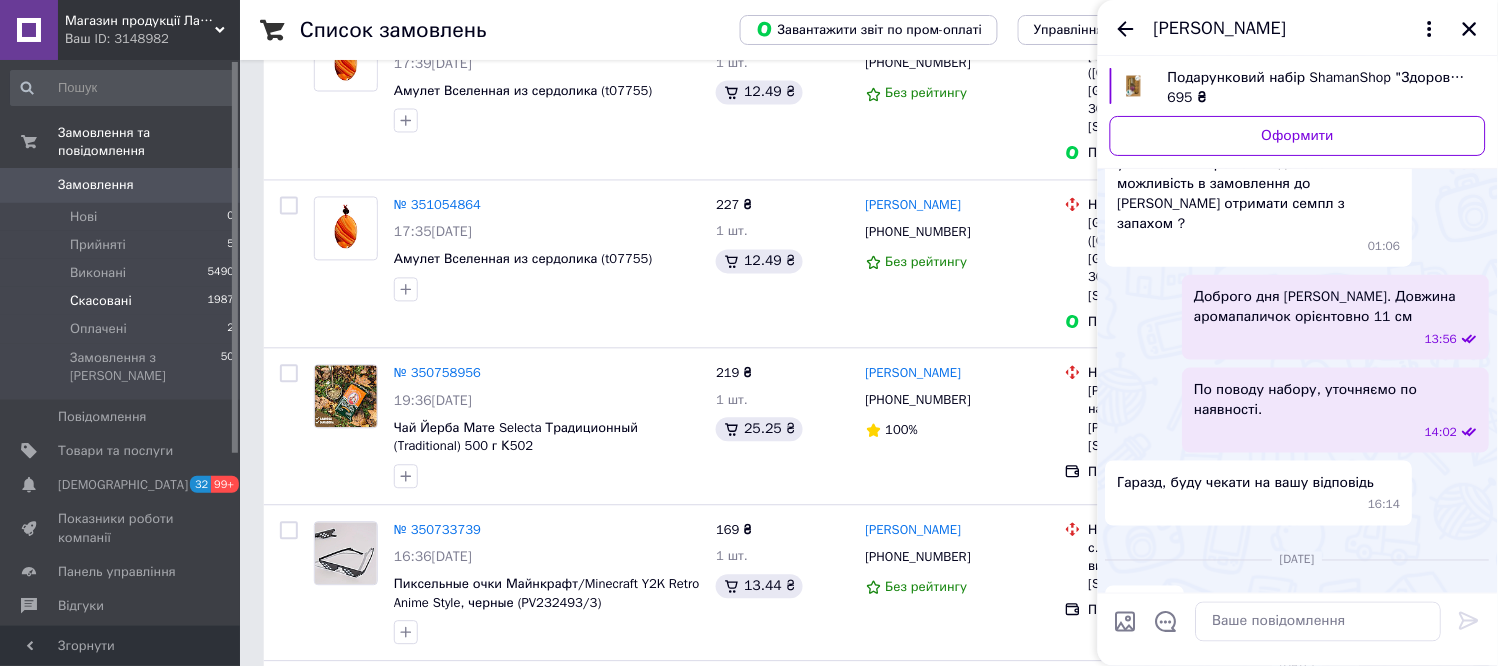 scroll, scrollTop: 282, scrollLeft: 0, axis: vertical 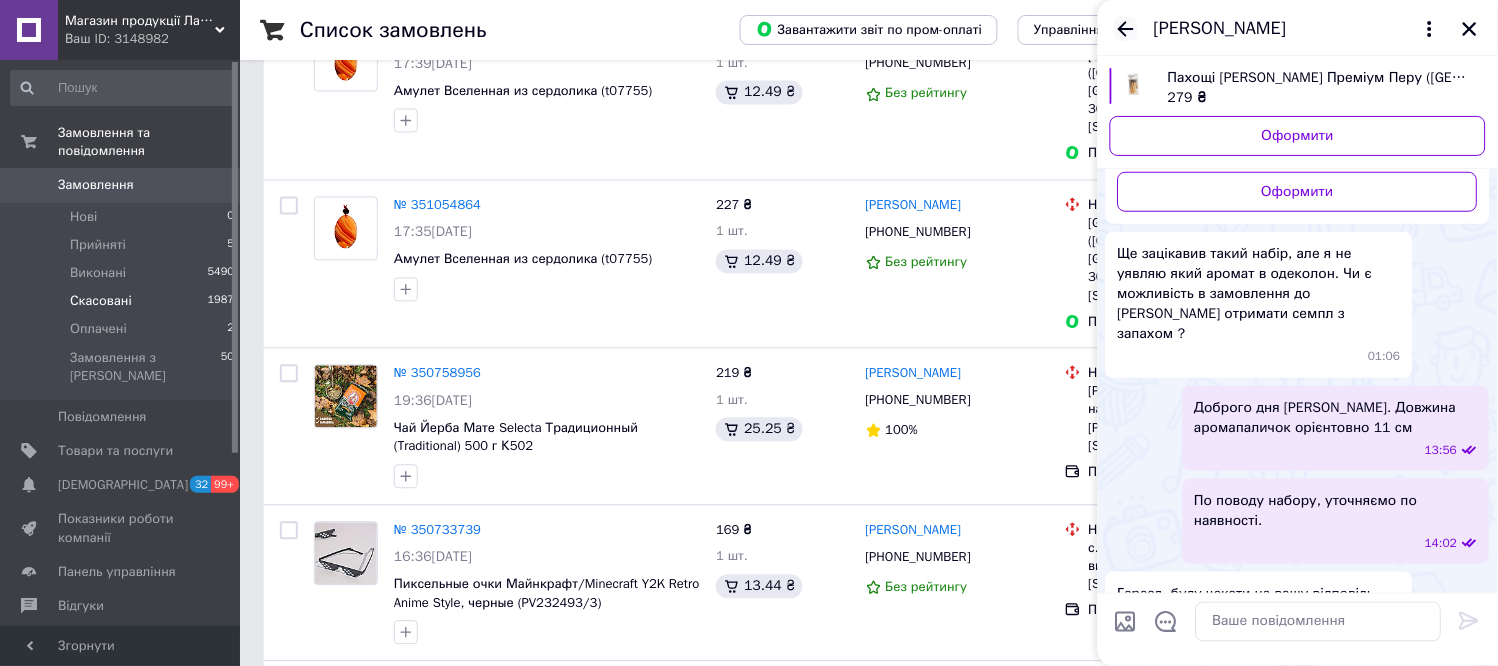 click 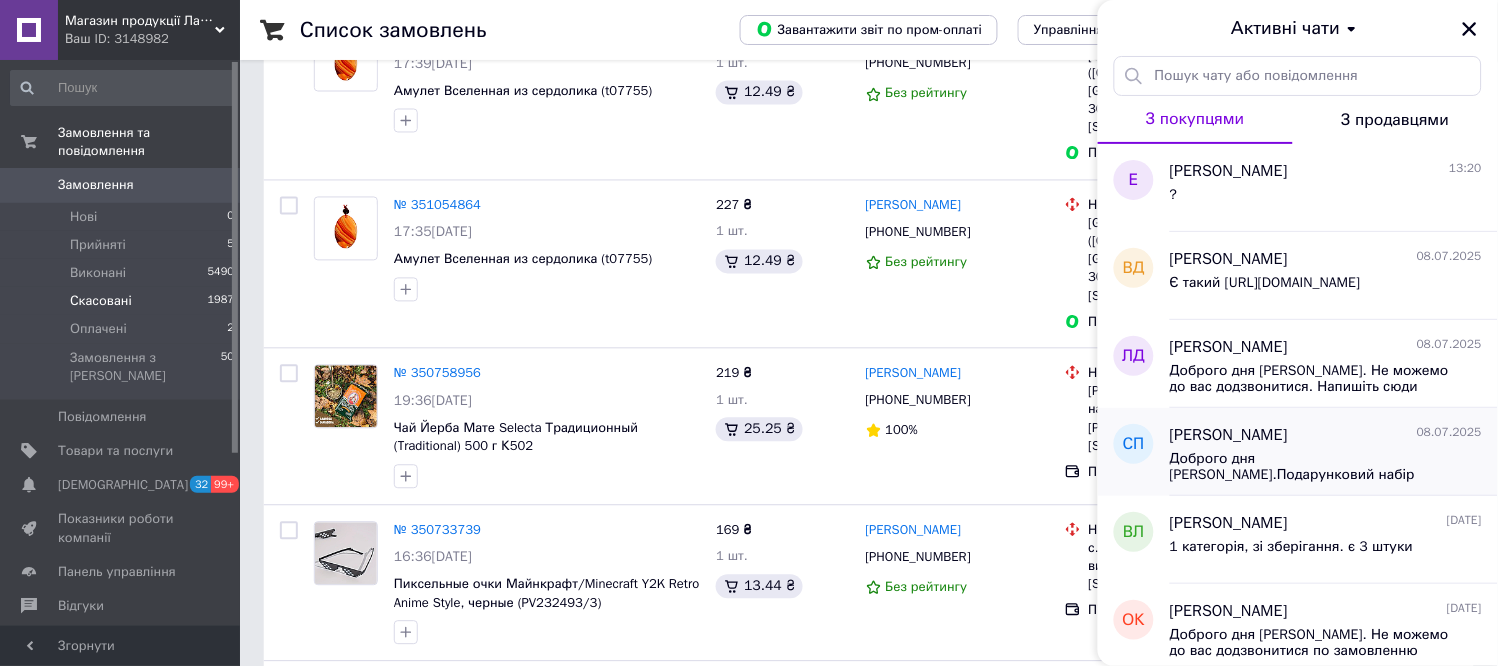 scroll, scrollTop: 111, scrollLeft: 0, axis: vertical 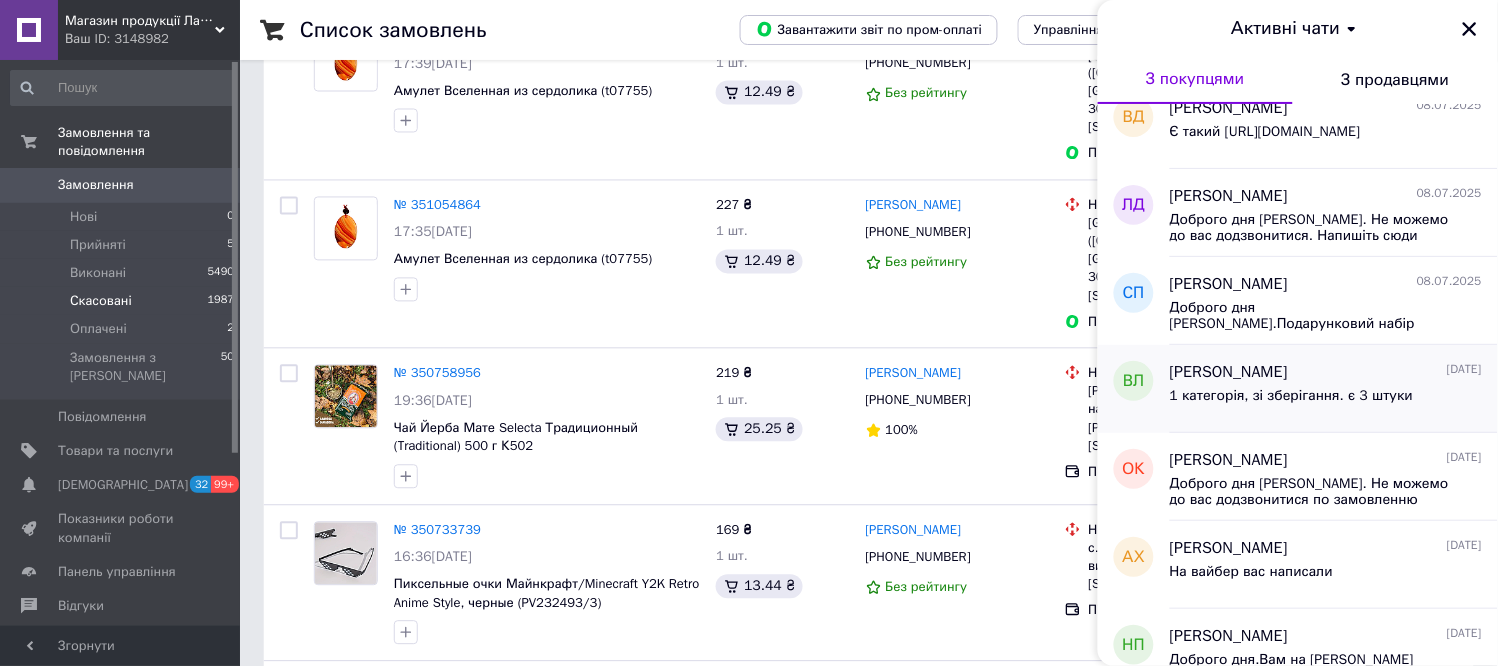 click on "[PERSON_NAME] [DATE]" at bounding box center [1326, 372] 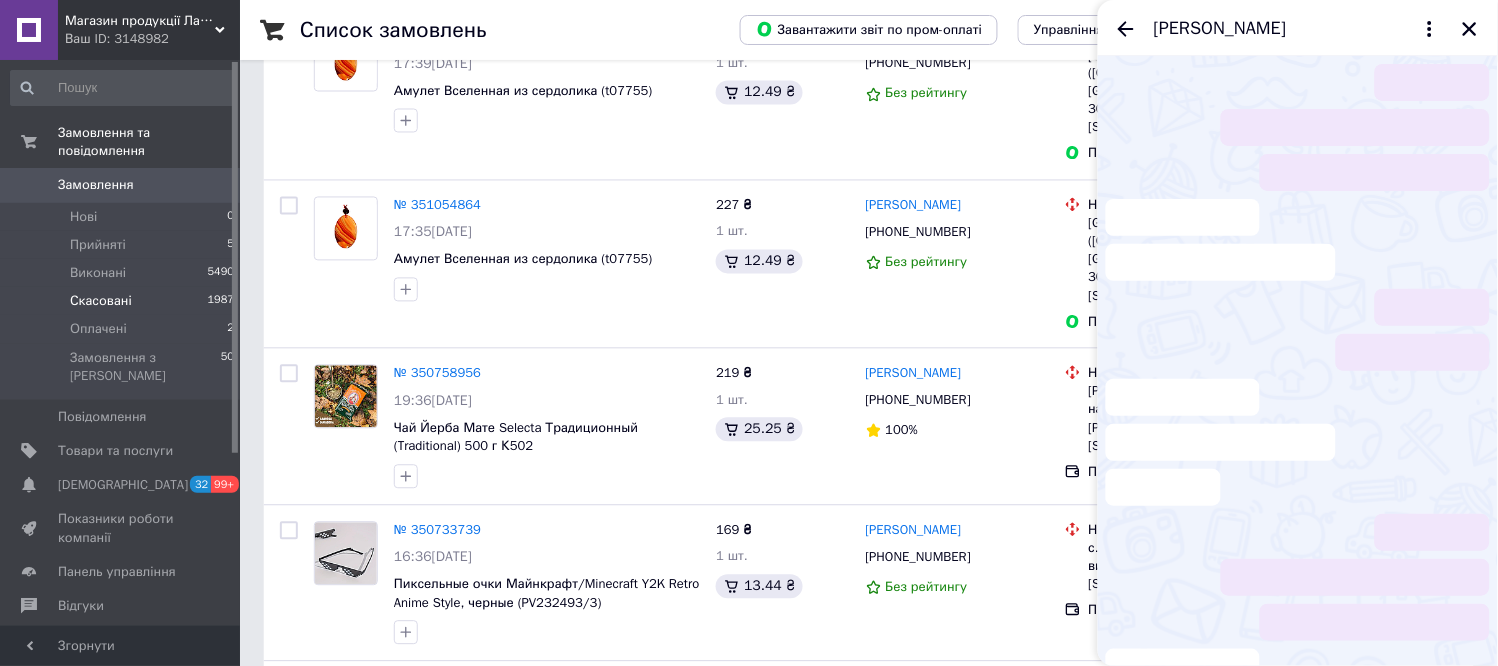 scroll, scrollTop: 320, scrollLeft: 0, axis: vertical 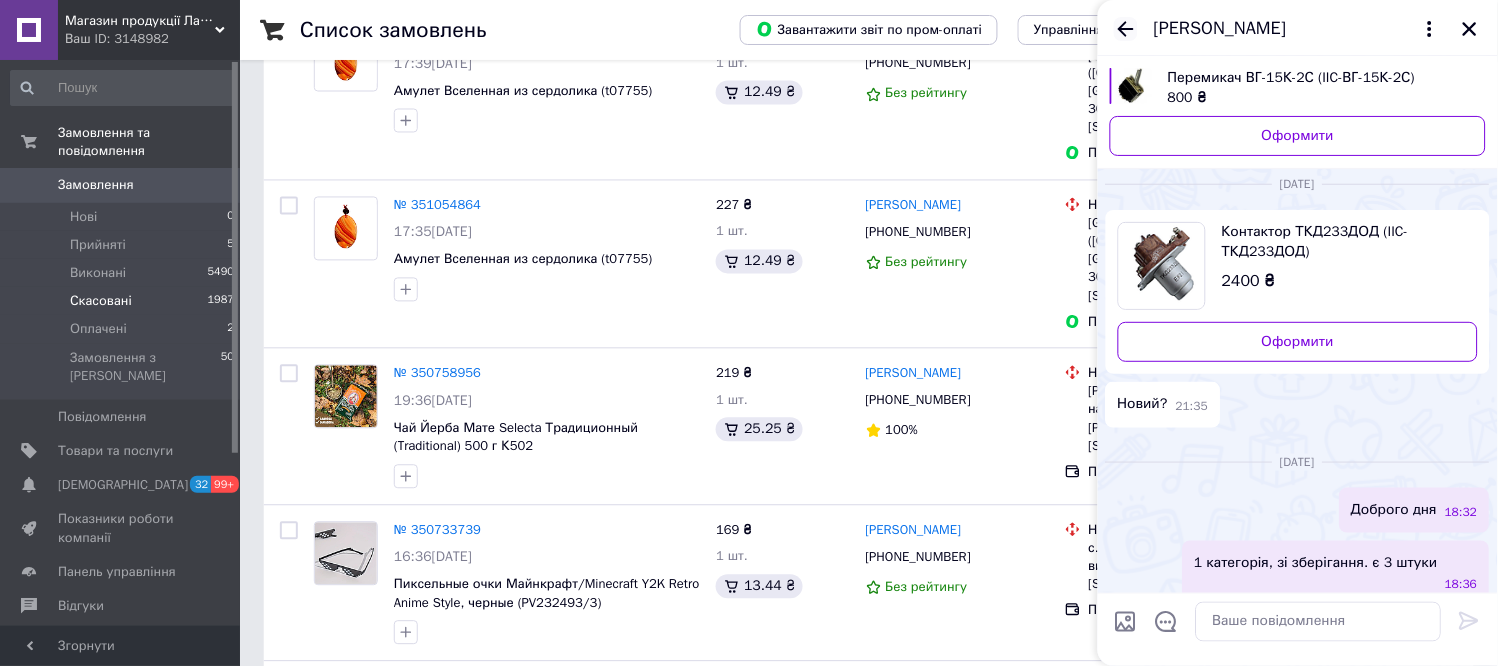 click 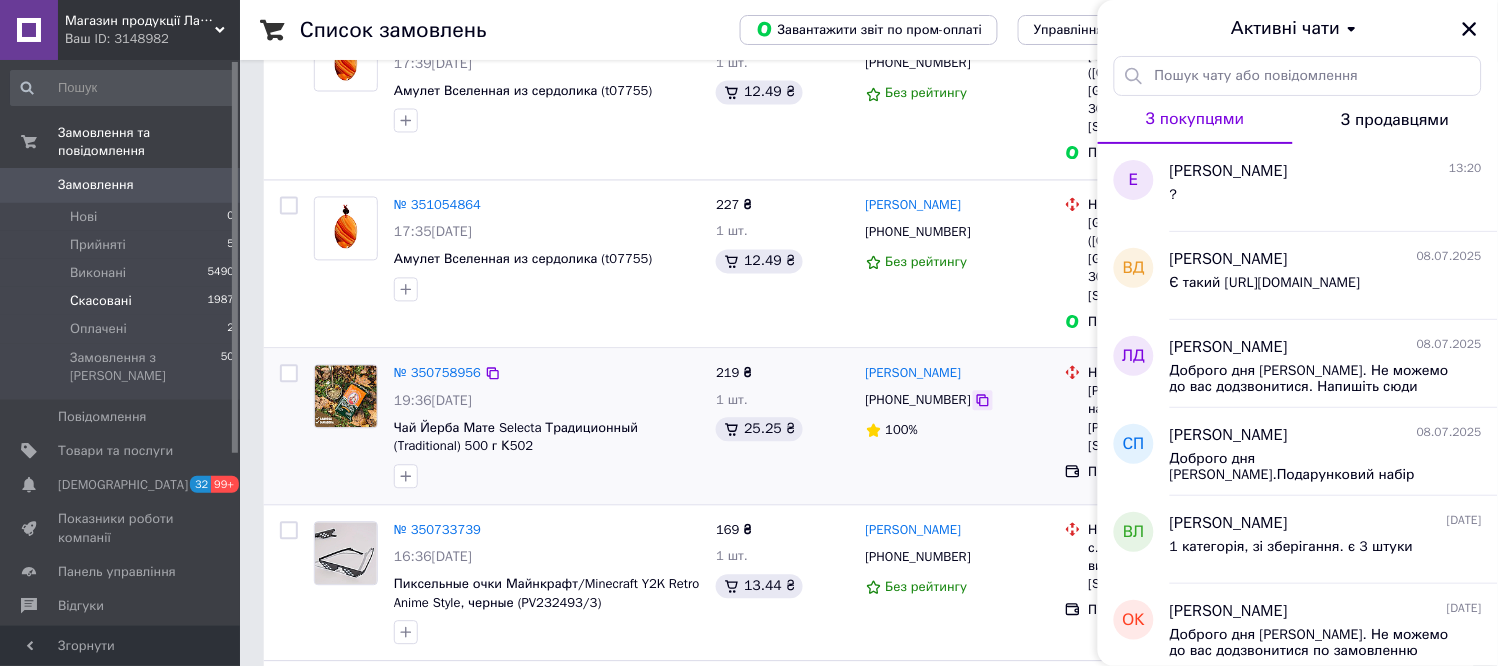 click 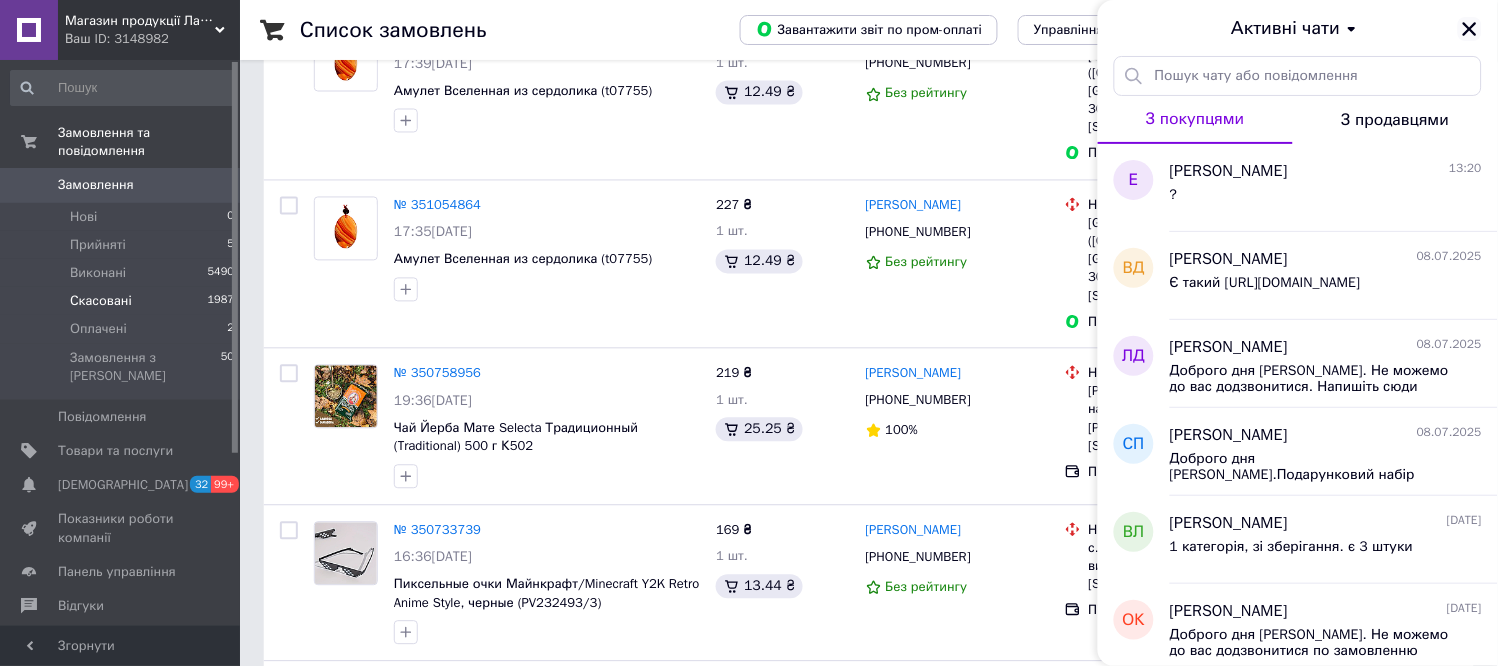 click 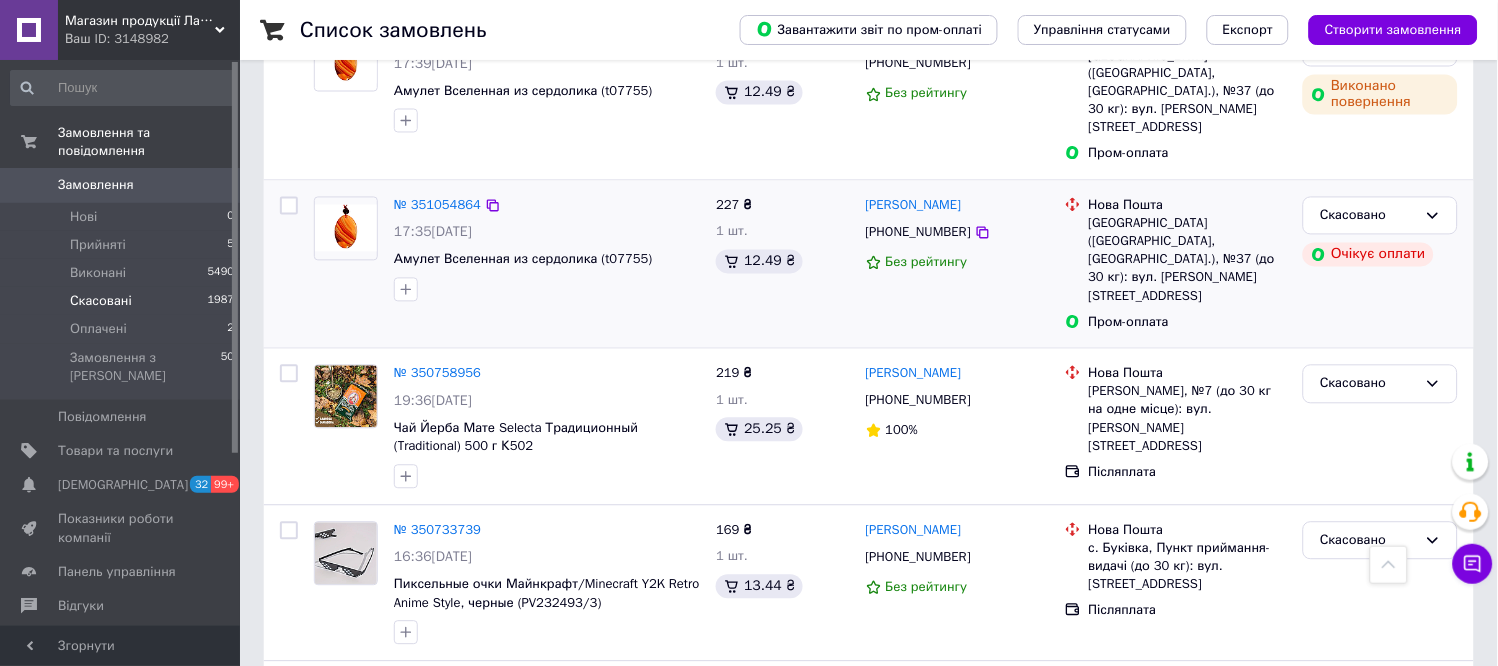 scroll, scrollTop: 555, scrollLeft: 0, axis: vertical 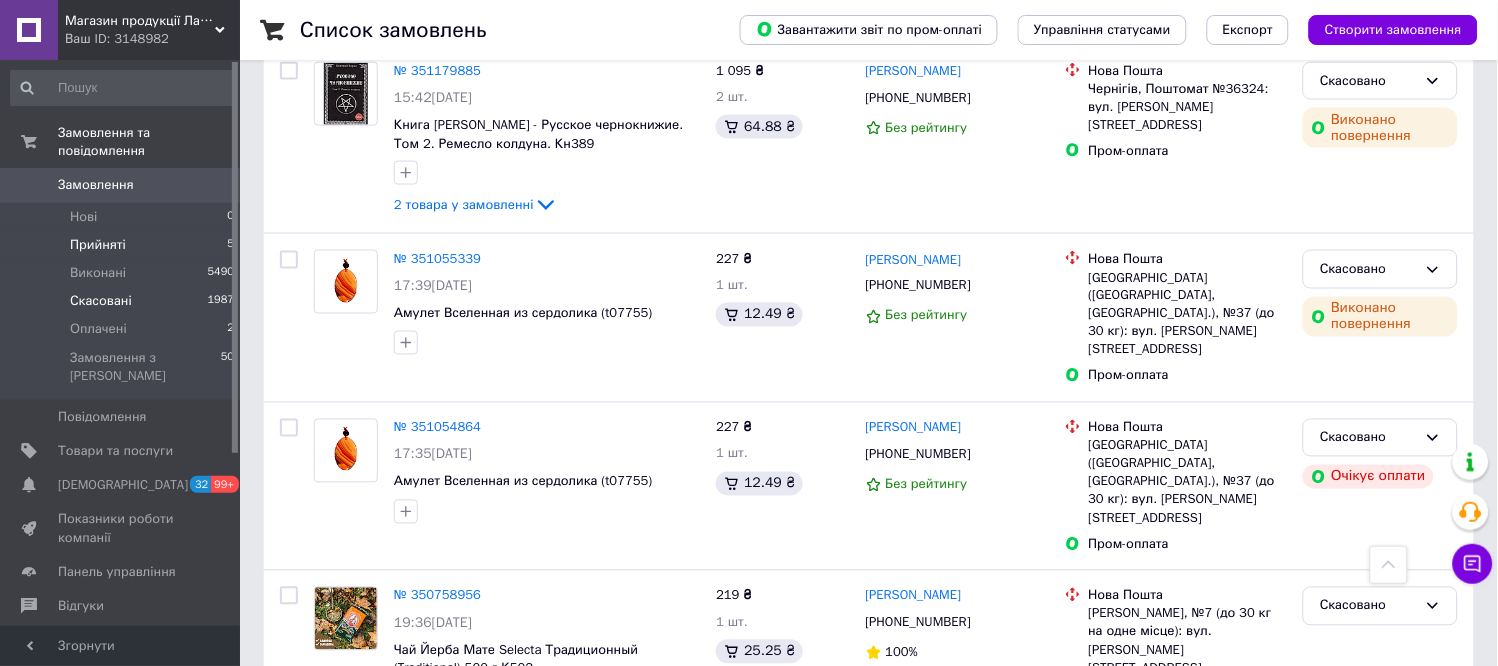 click on "Прийняті 5" at bounding box center [123, 245] 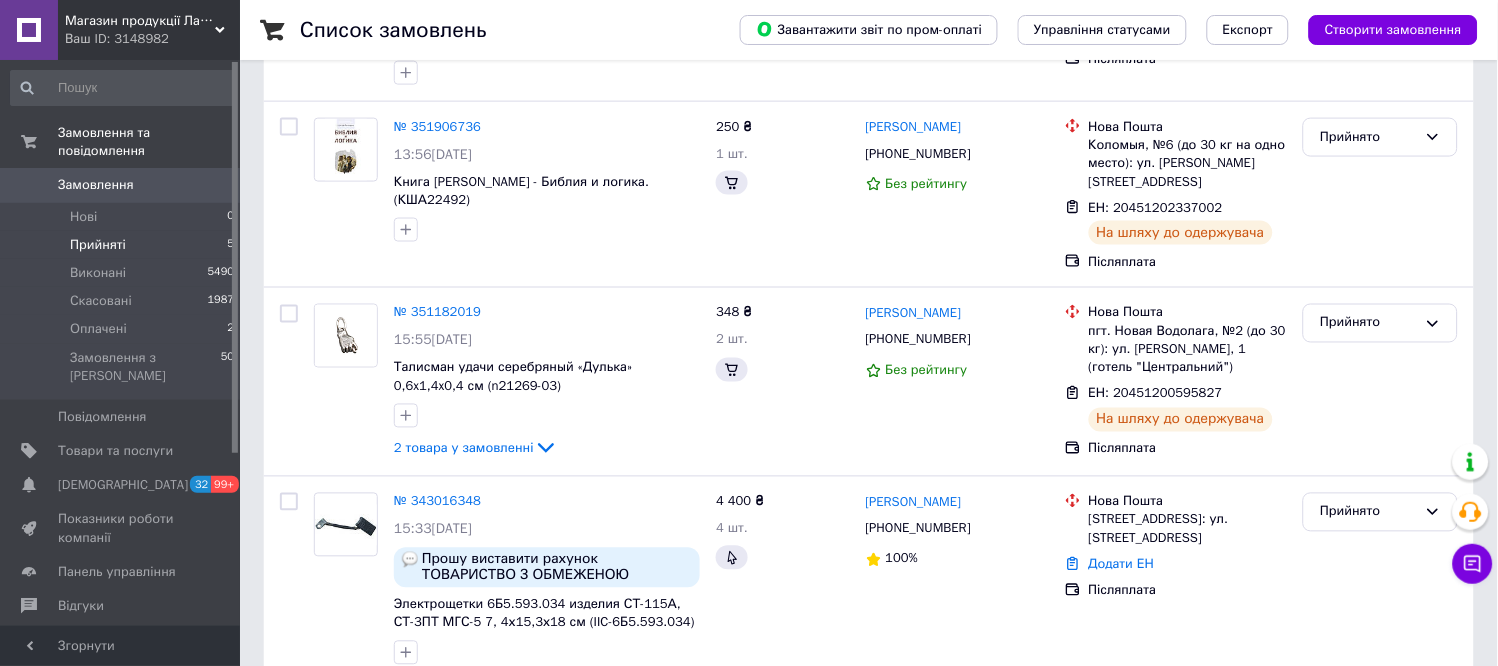 scroll, scrollTop: 0, scrollLeft: 0, axis: both 